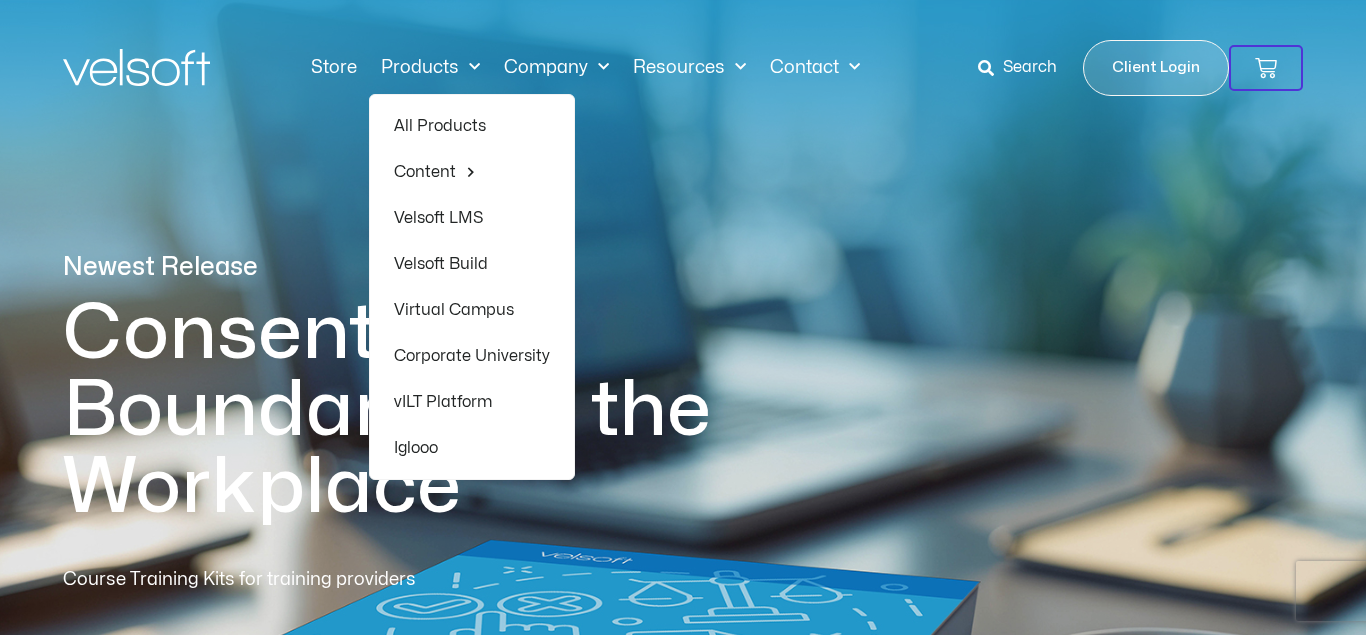 scroll, scrollTop: 0, scrollLeft: 0, axis: both 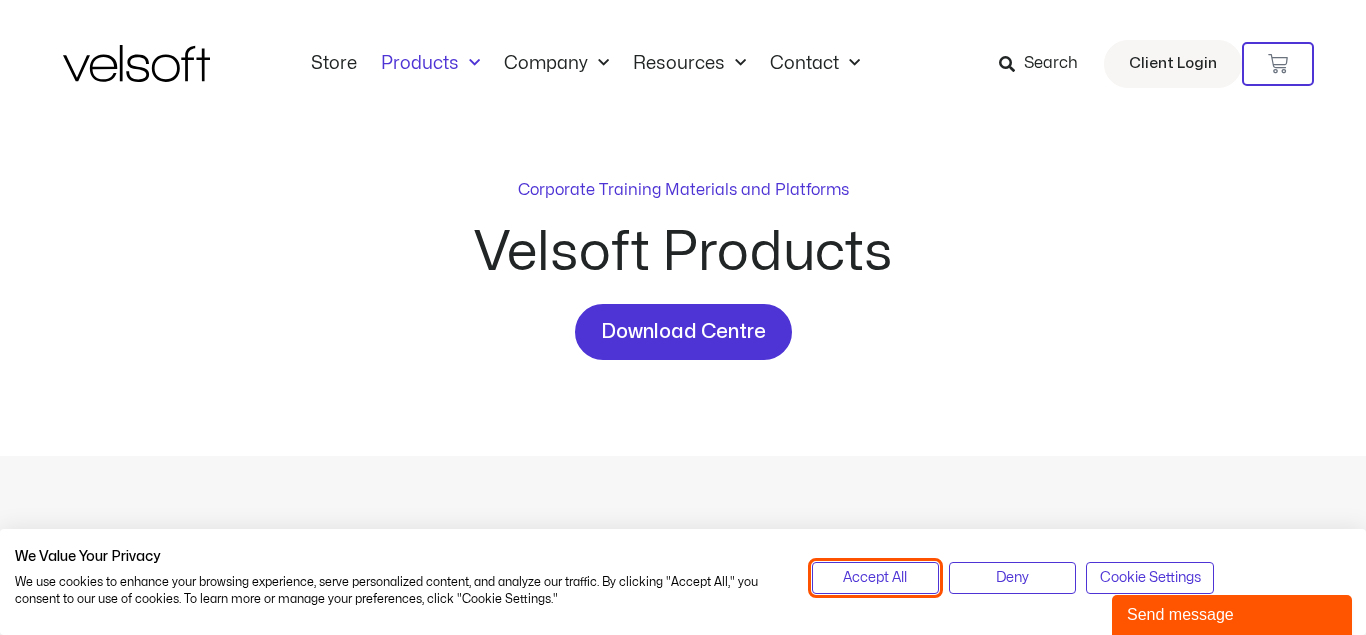 click on "Accept All" at bounding box center (875, 578) 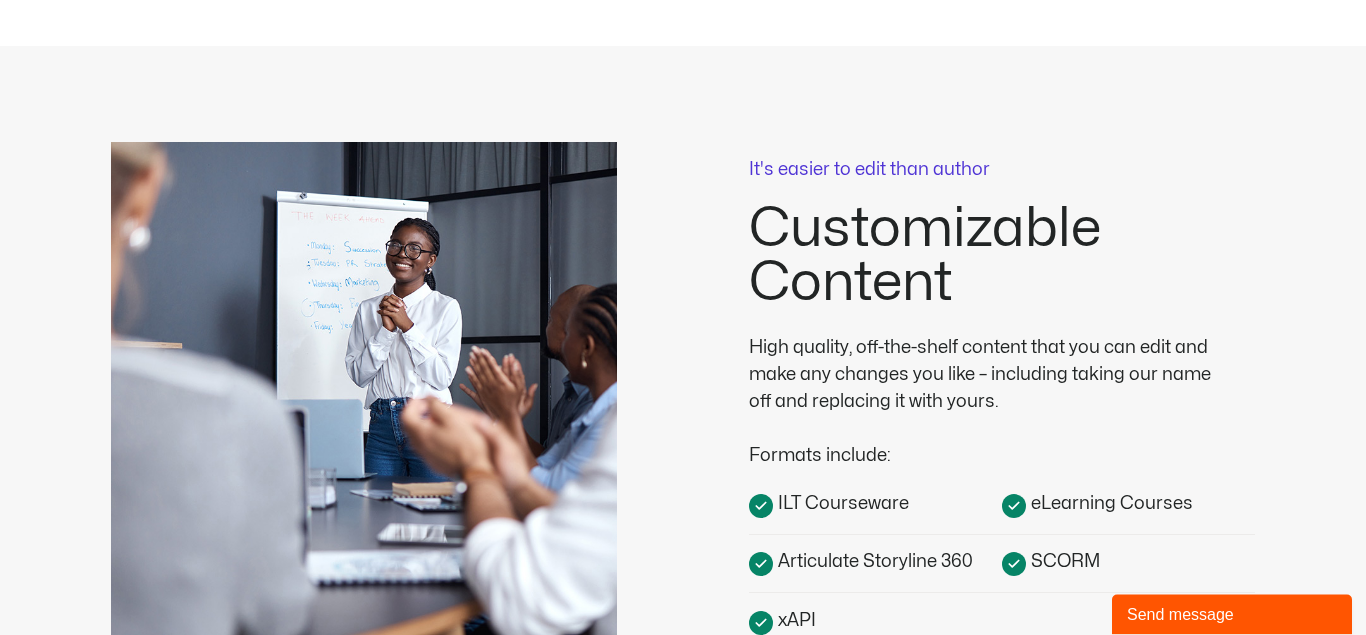 scroll, scrollTop: 0, scrollLeft: 0, axis: both 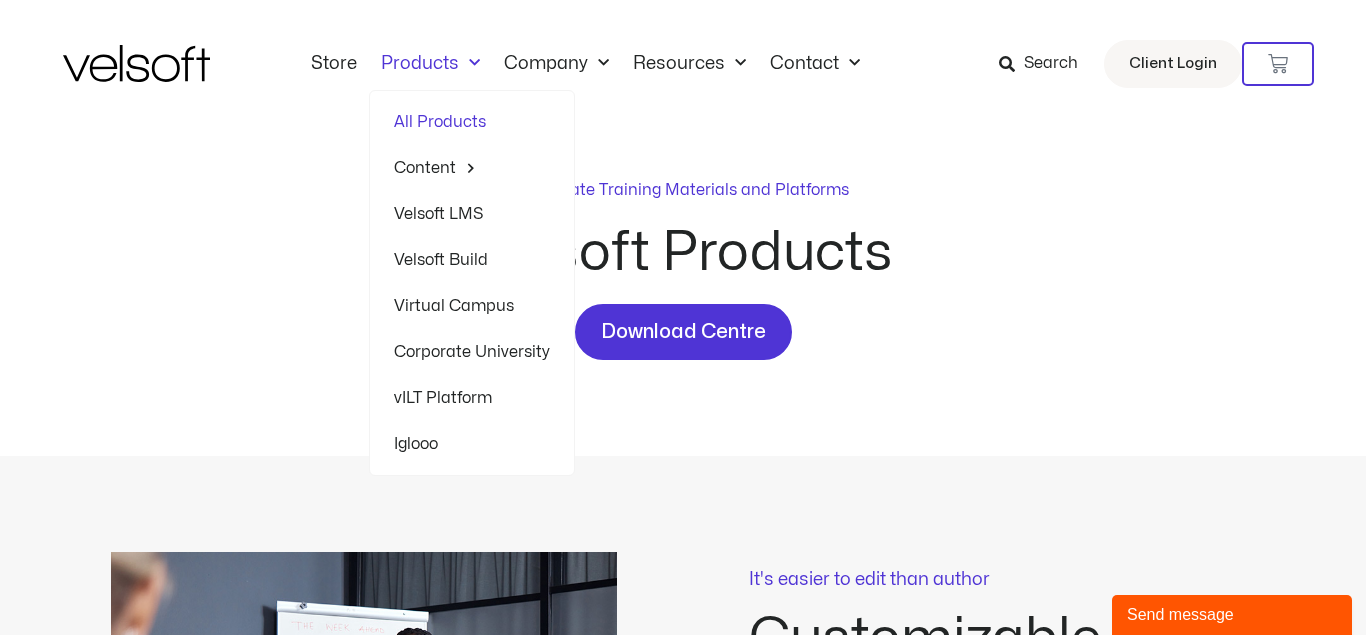 click 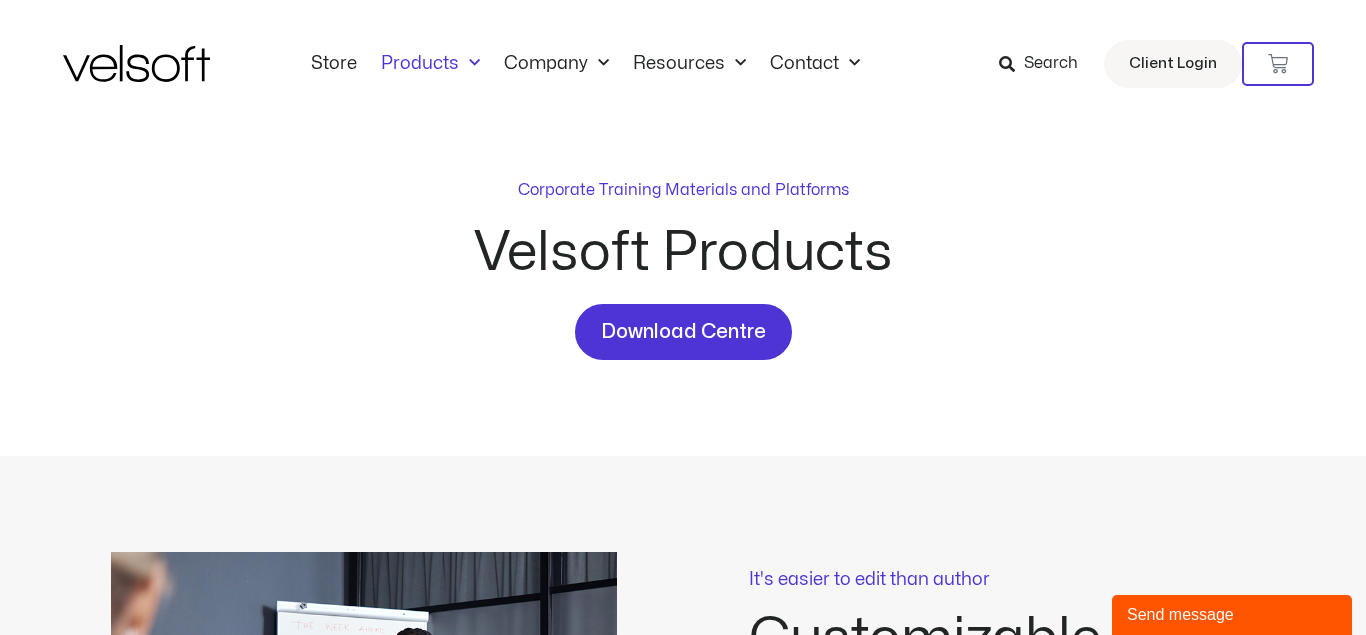 click 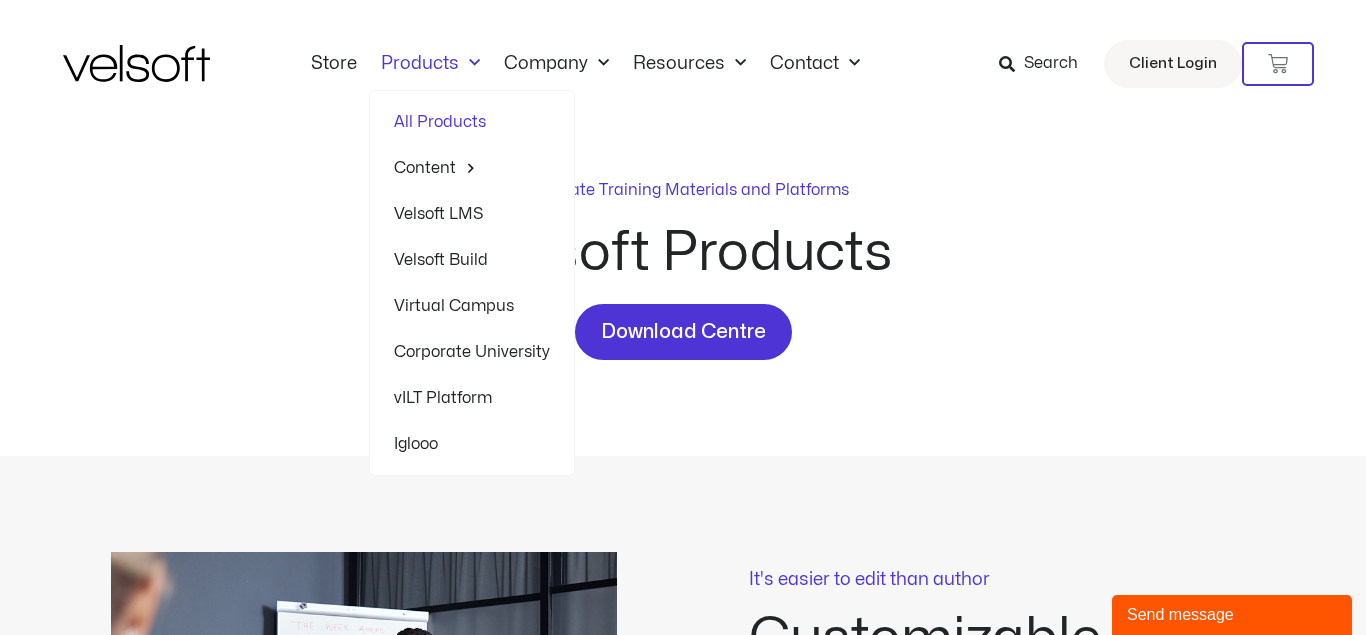scroll, scrollTop: 0, scrollLeft: 0, axis: both 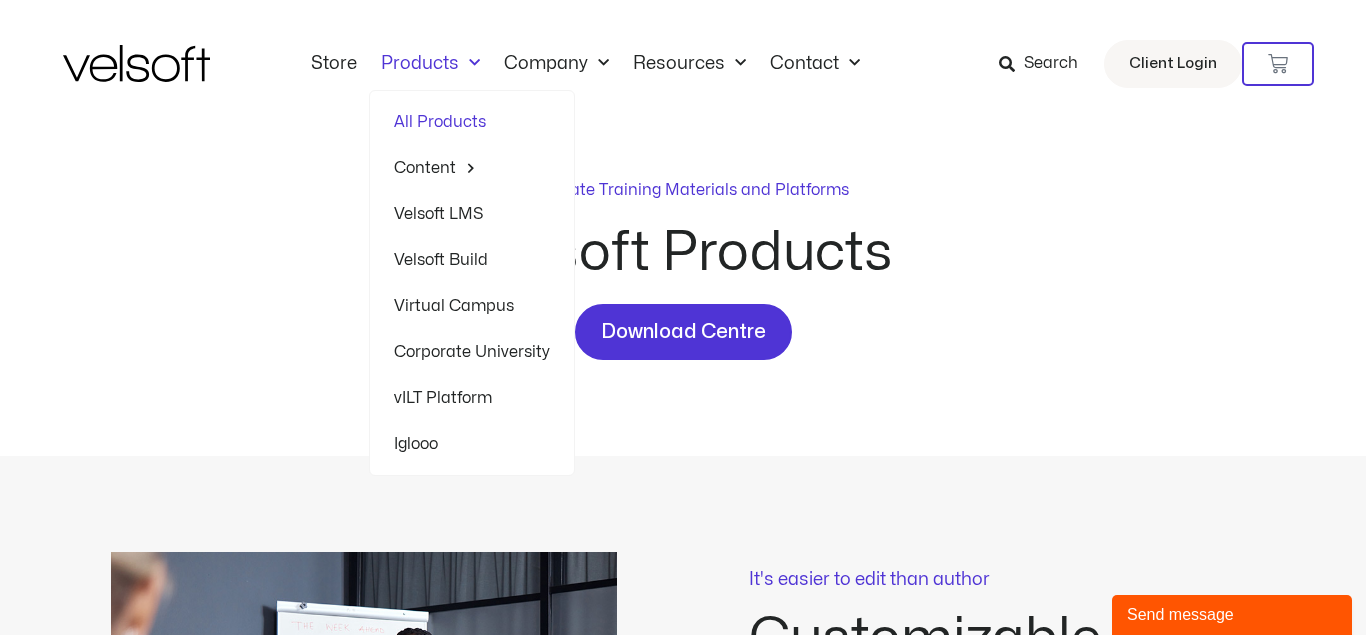 click 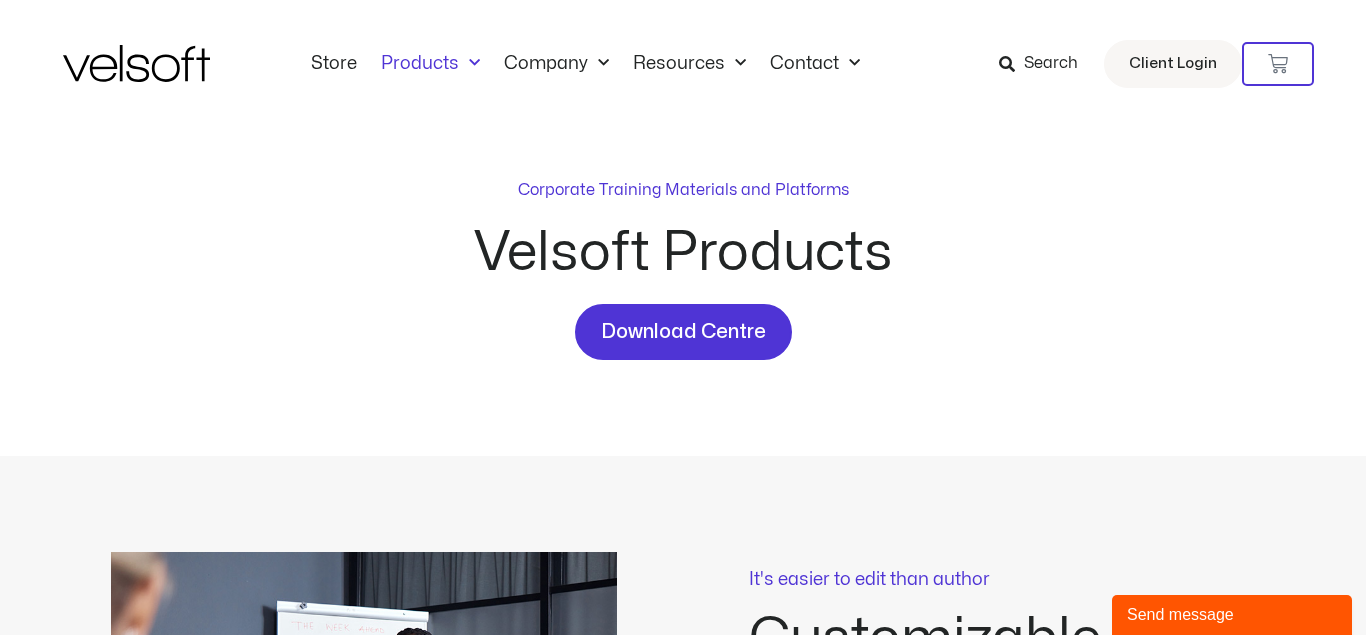click 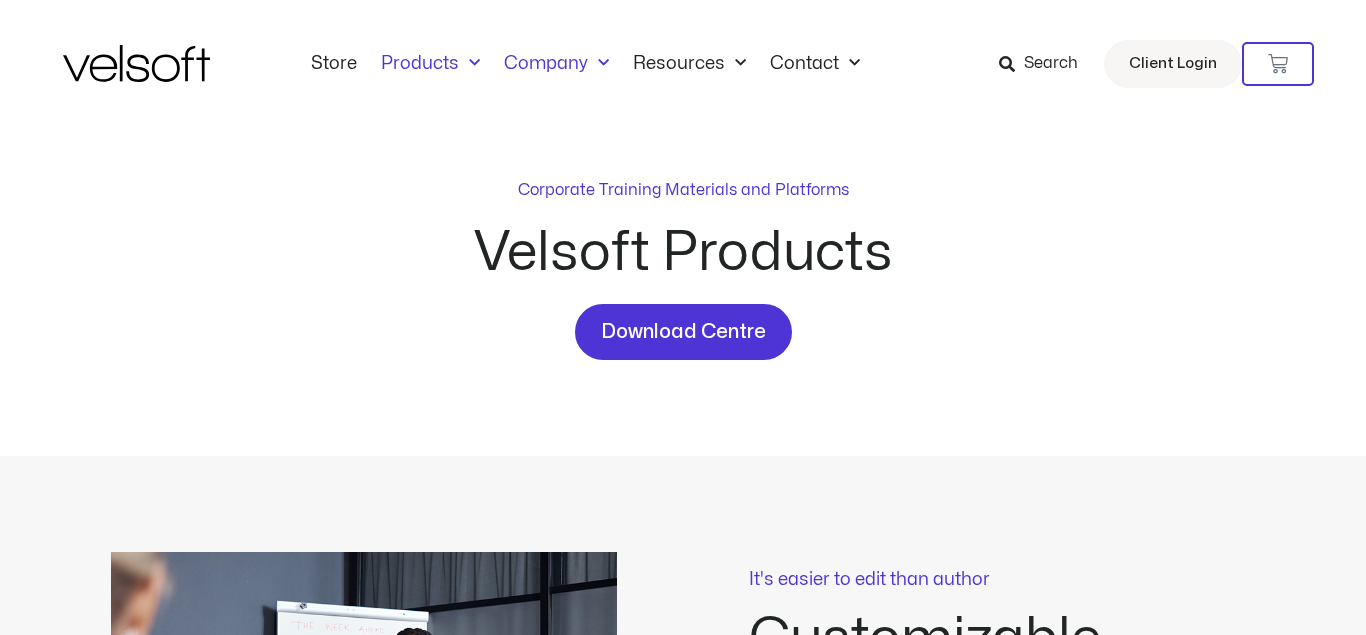 scroll, scrollTop: 0, scrollLeft: 0, axis: both 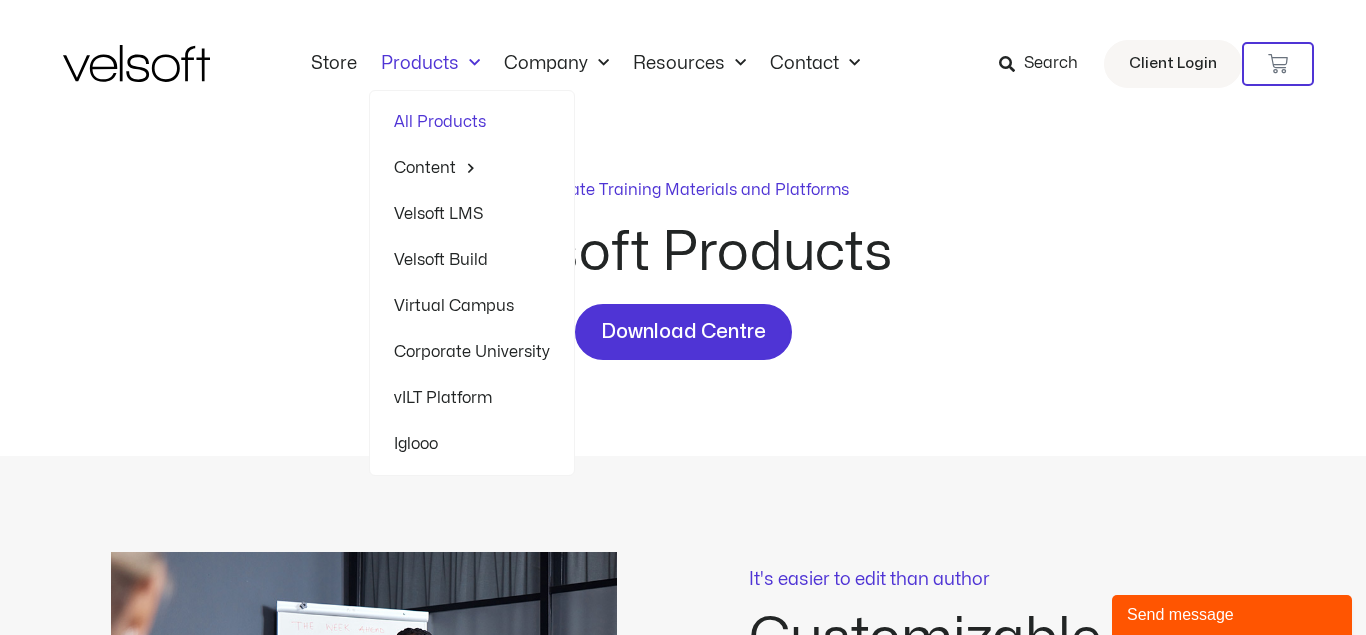 click on "All Products" 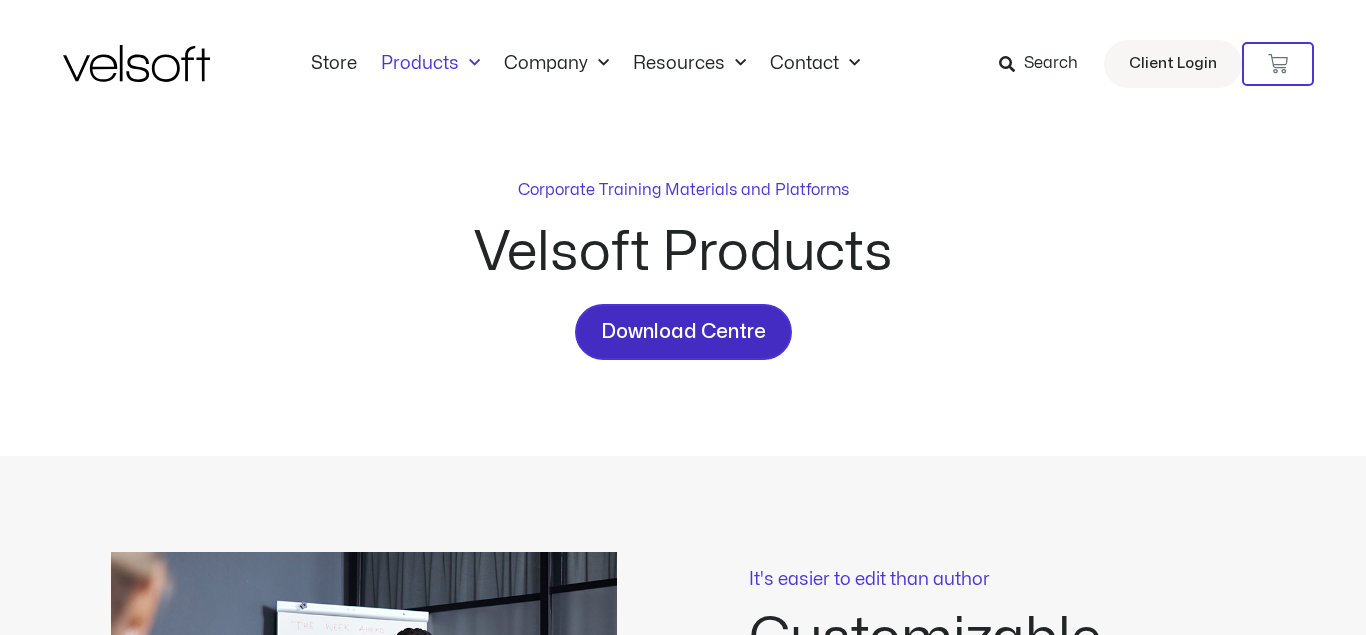 scroll, scrollTop: 0, scrollLeft: 0, axis: both 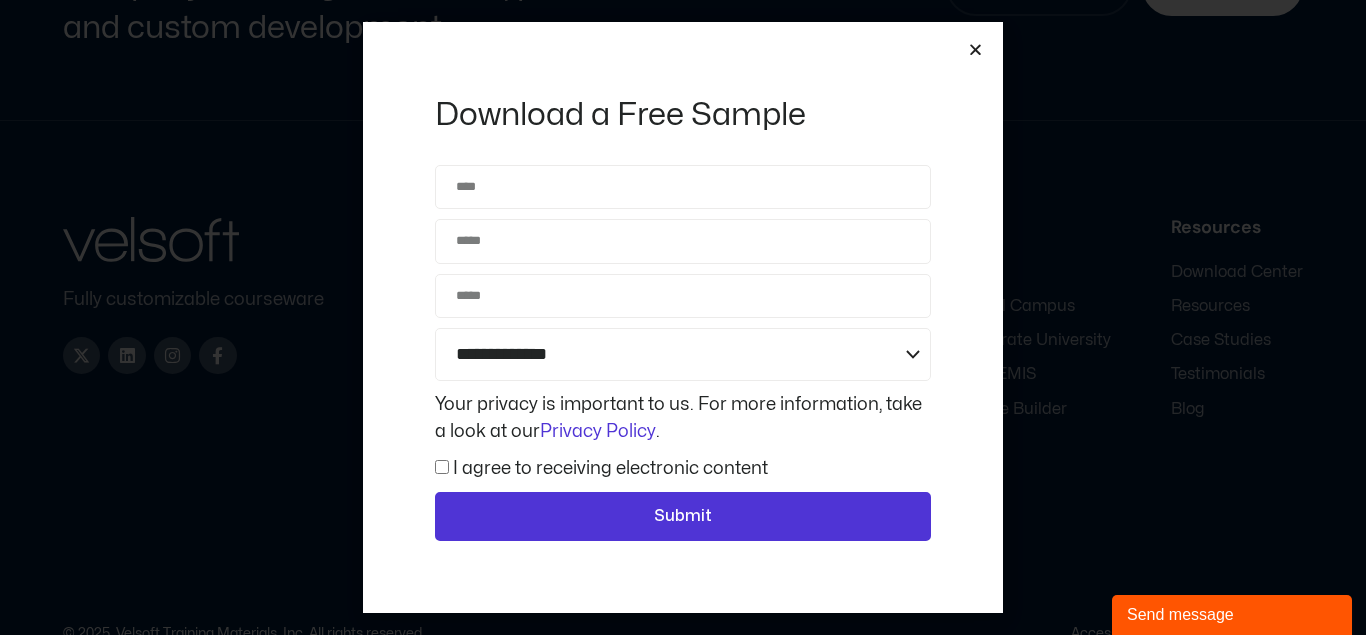 click on "**********" 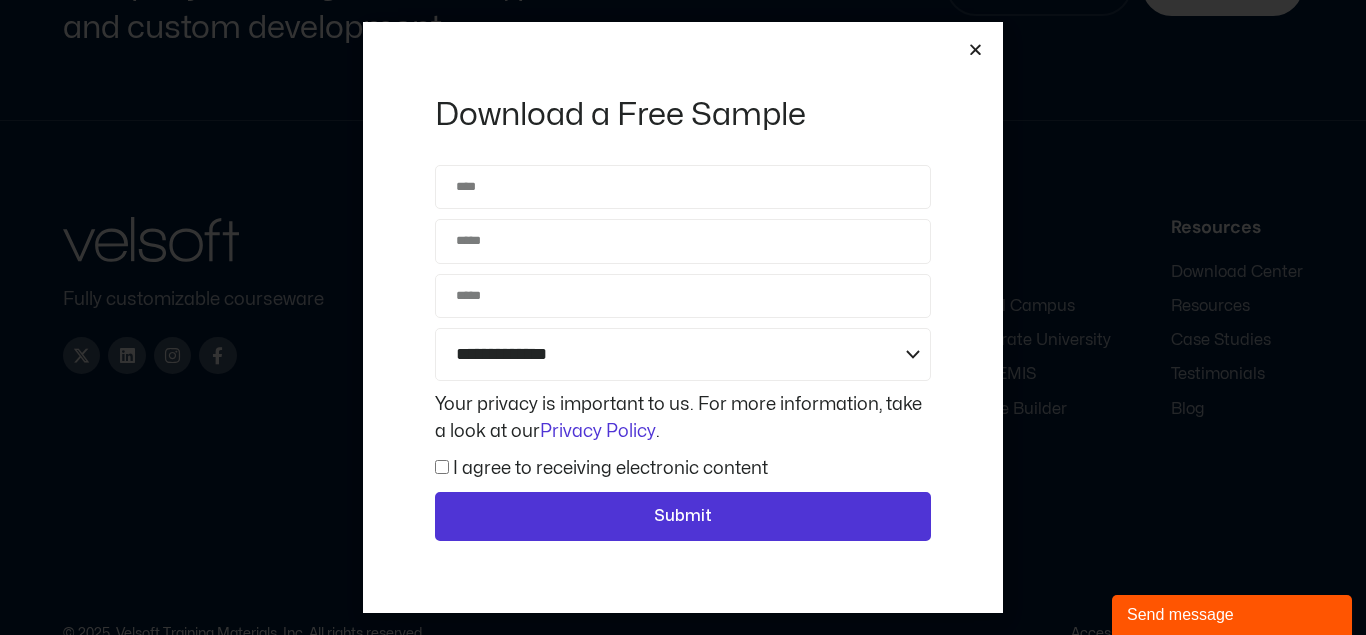 click at bounding box center (975, 49) 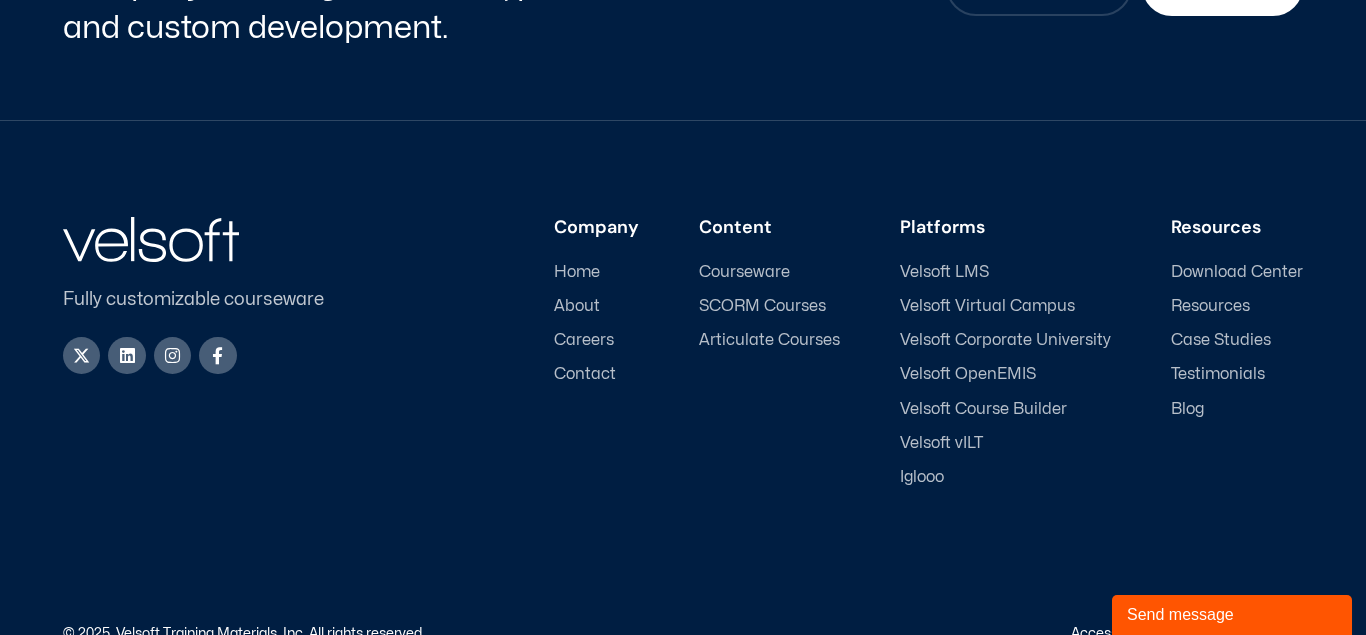 scroll, scrollTop: 14, scrollLeft: 0, axis: vertical 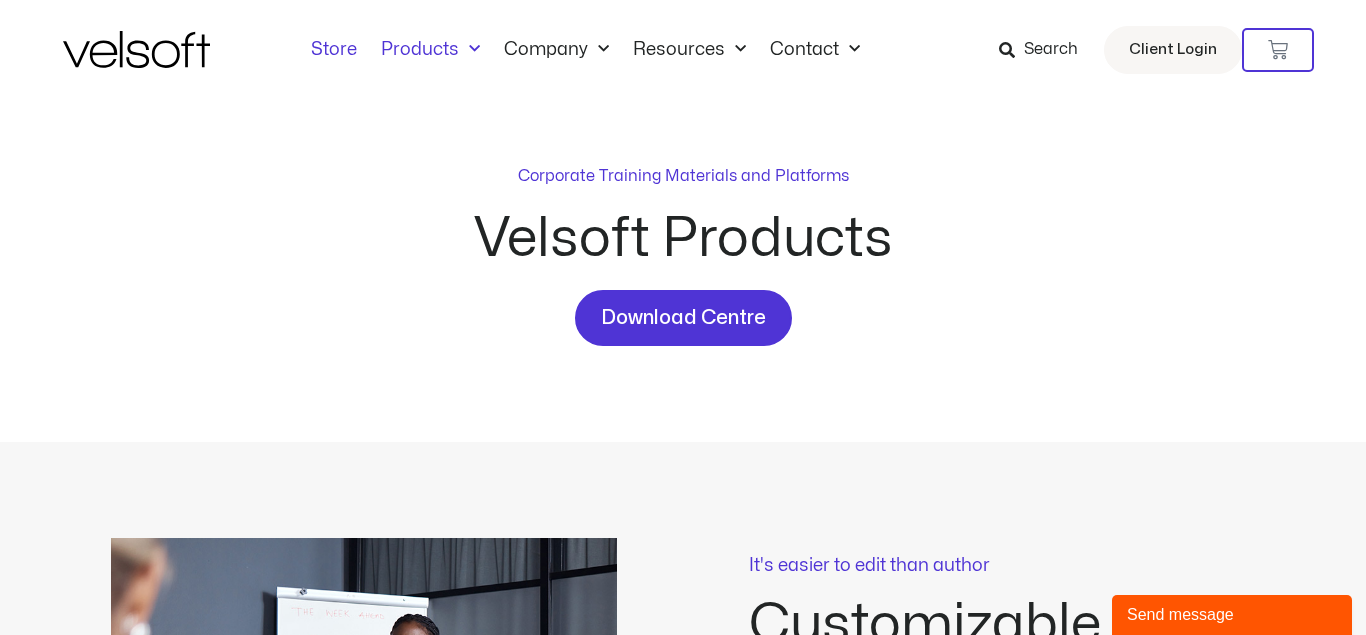 click on "Store" 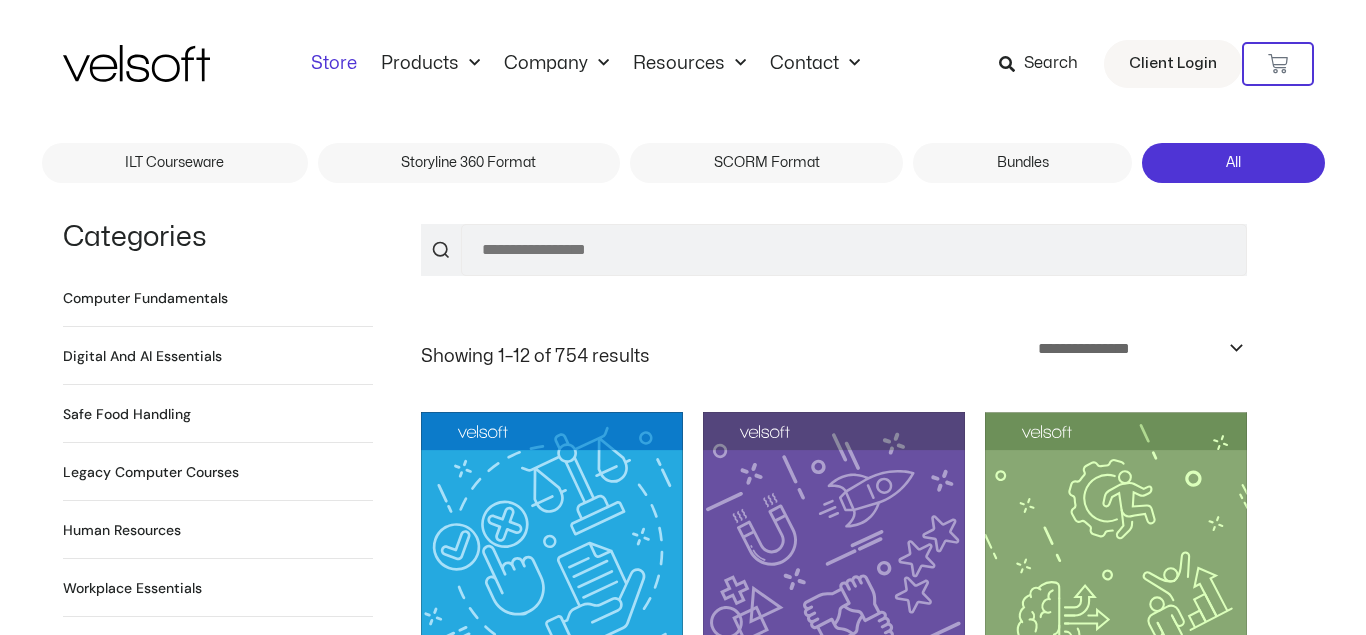 scroll, scrollTop: 0, scrollLeft: 0, axis: both 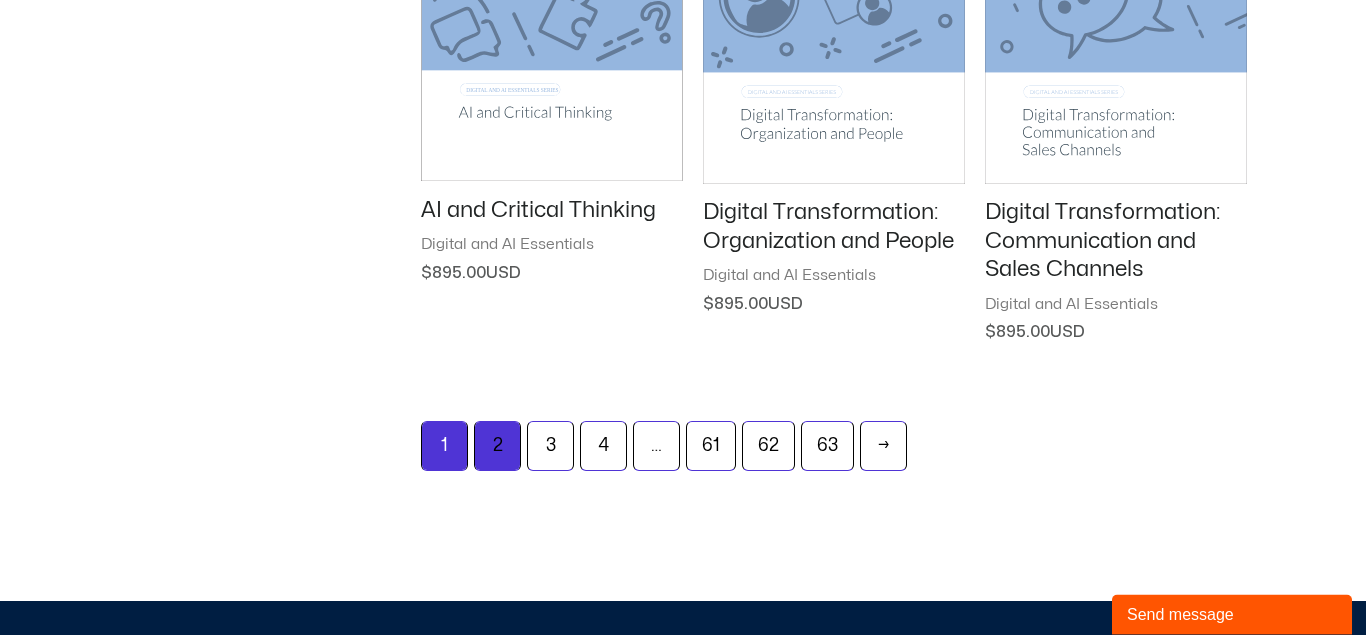 click on "2" at bounding box center (497, 446) 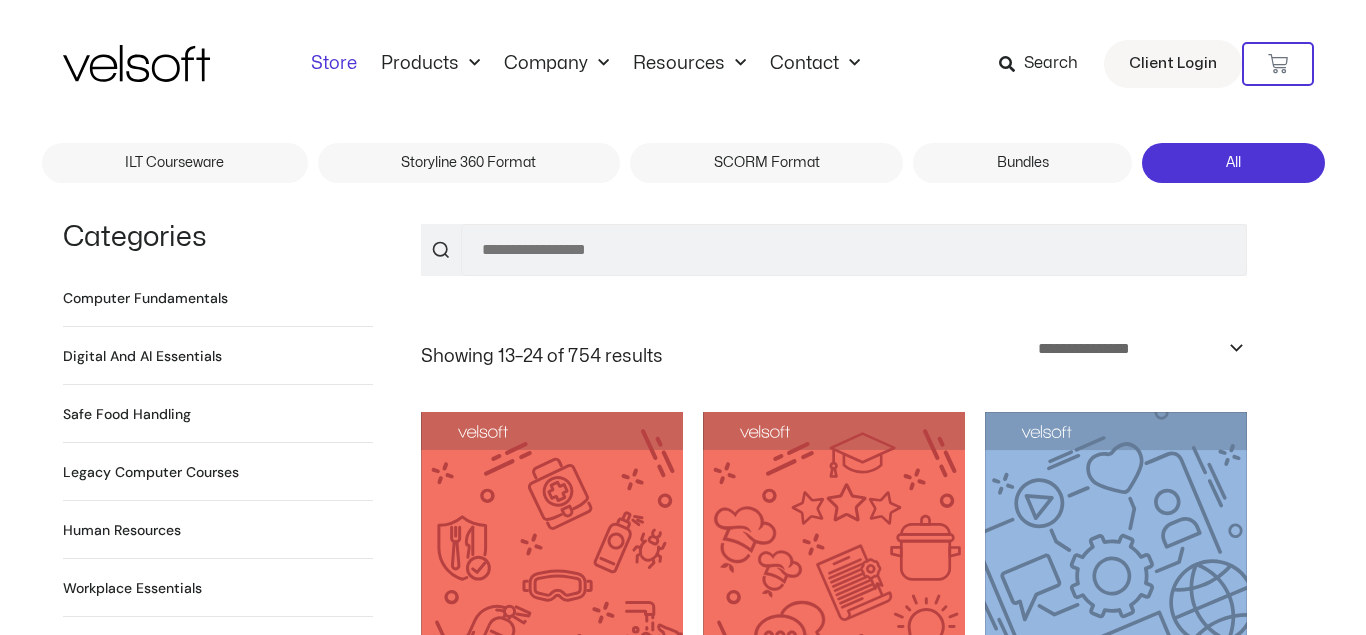 scroll, scrollTop: 0, scrollLeft: 0, axis: both 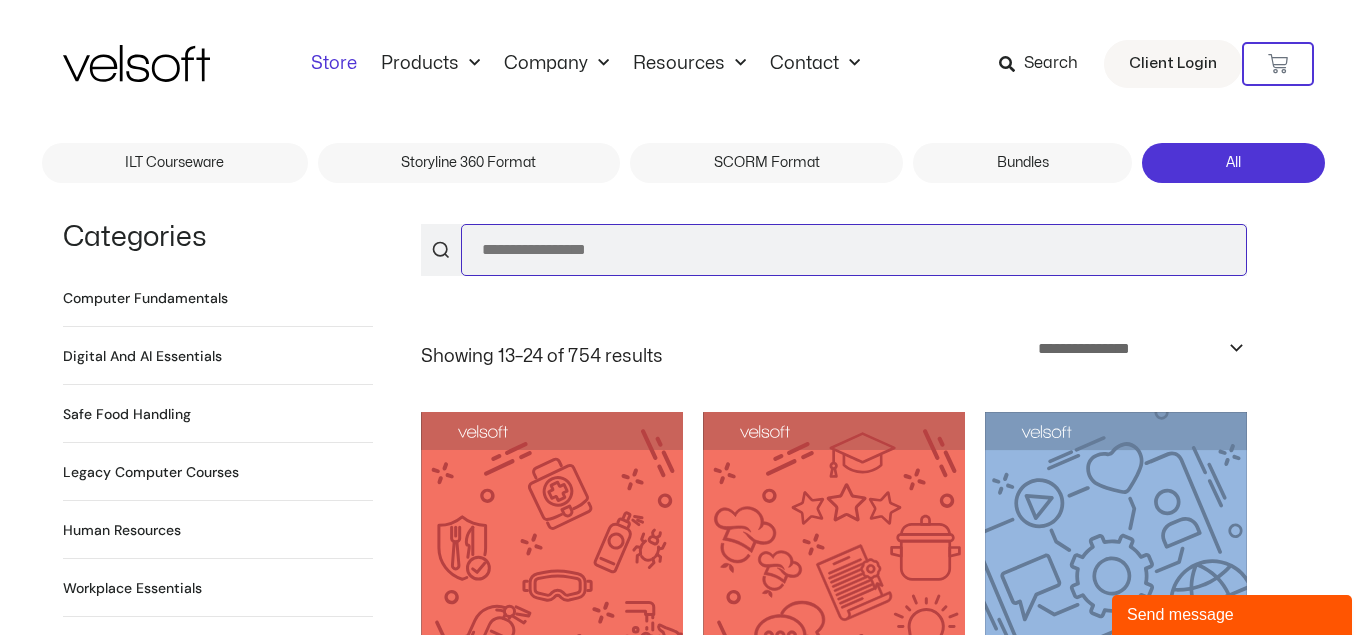 click on "Search for:" at bounding box center [854, 250] 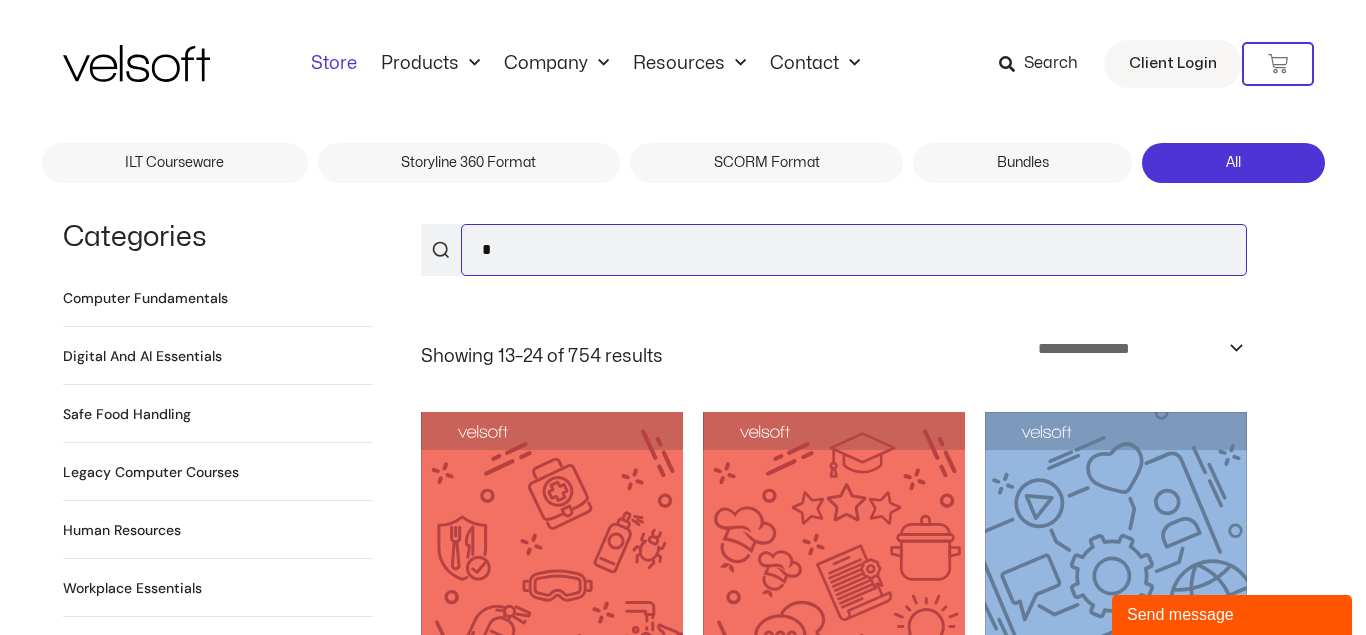 click on "*" at bounding box center (854, 250) 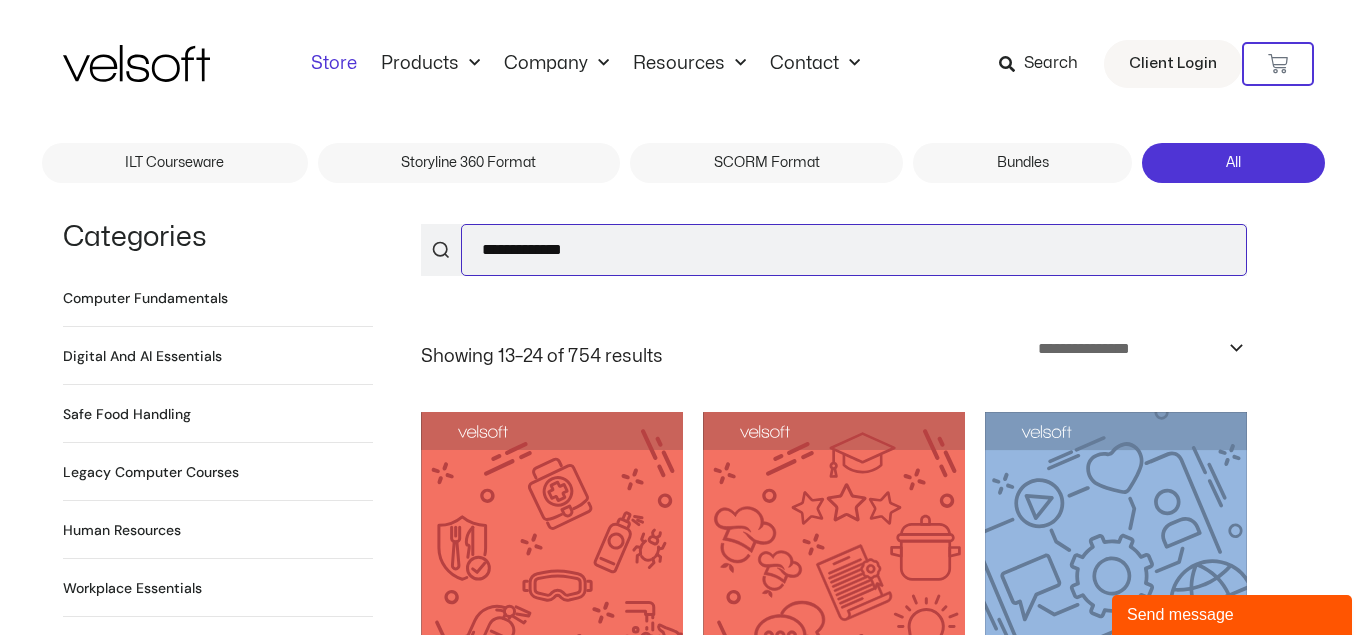 type on "**********" 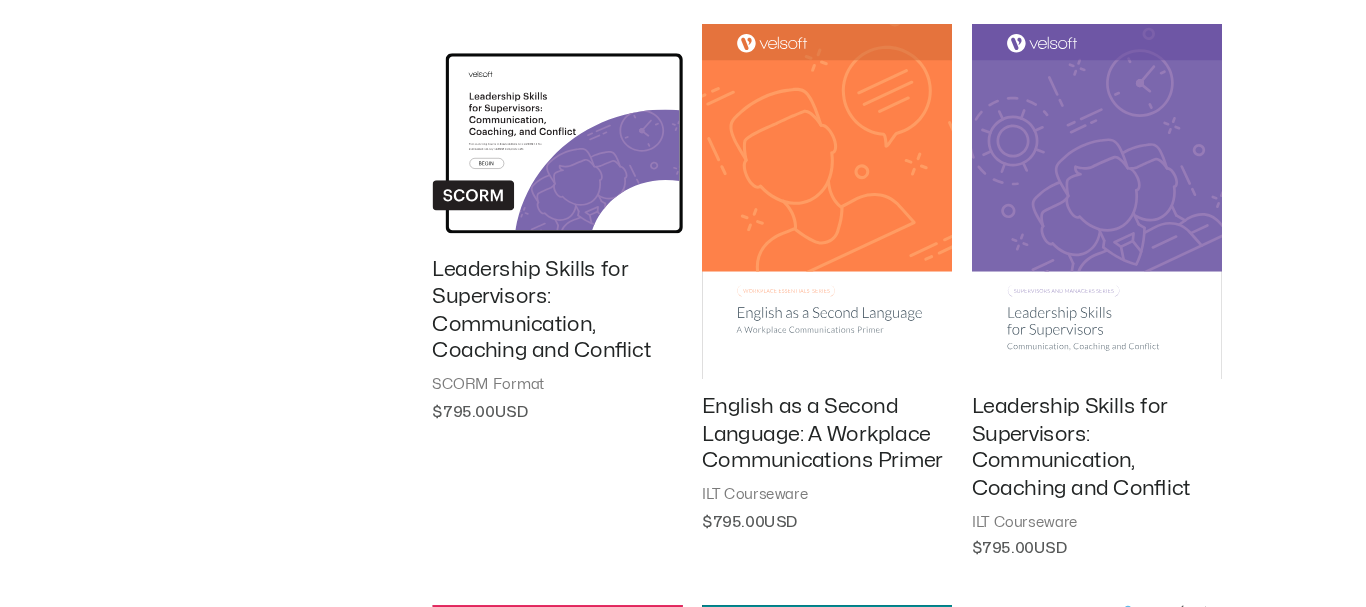 scroll, scrollTop: 1455, scrollLeft: 0, axis: vertical 